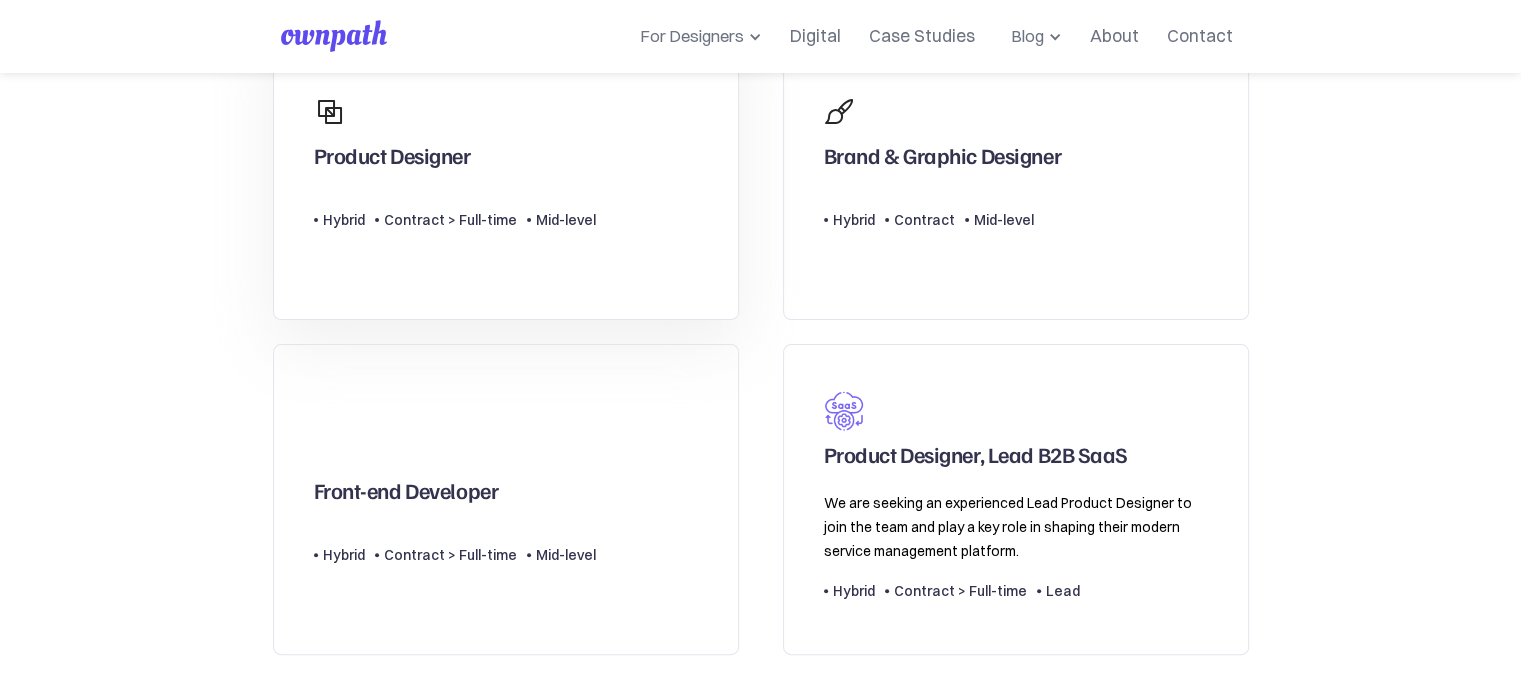 scroll, scrollTop: 700, scrollLeft: 0, axis: vertical 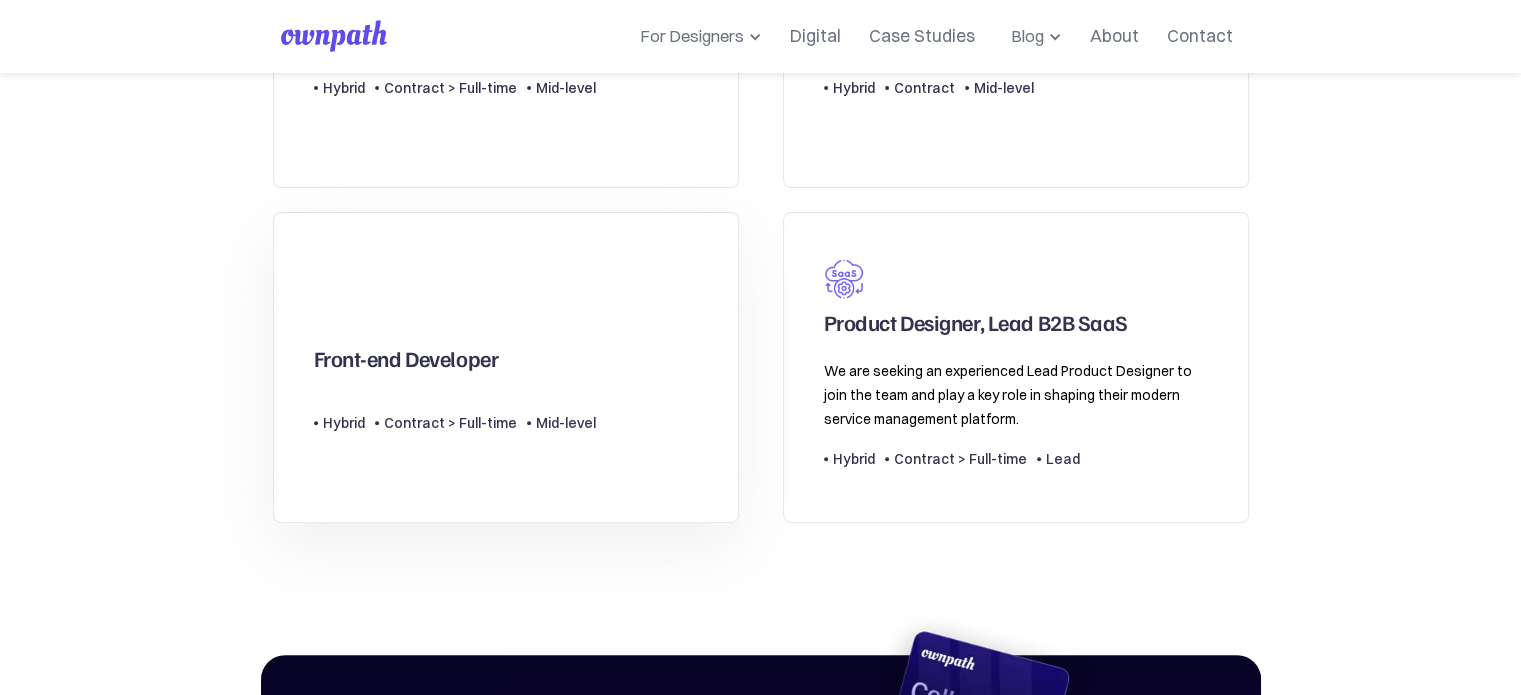 click on "Front-end Developer" at bounding box center [406, 363] 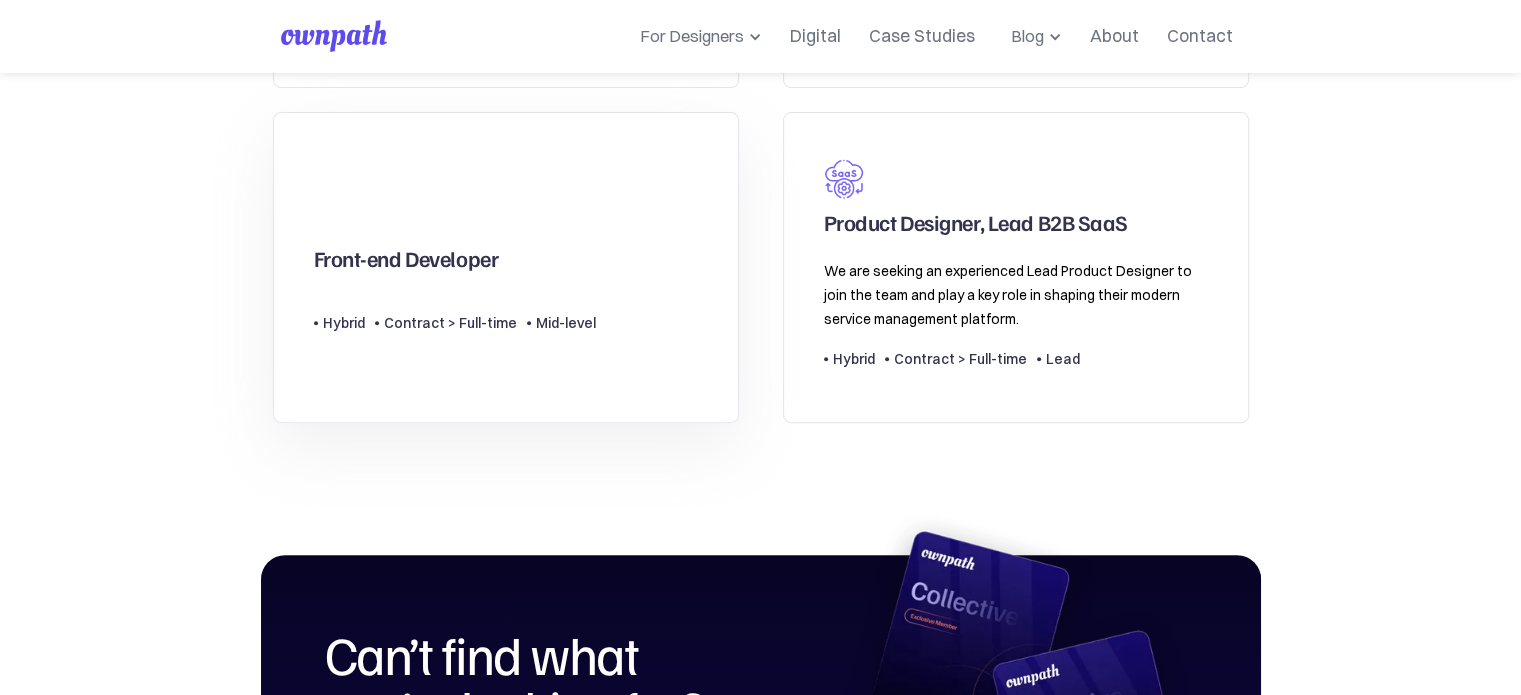 click on "Contract > Full-time" at bounding box center (450, 323) 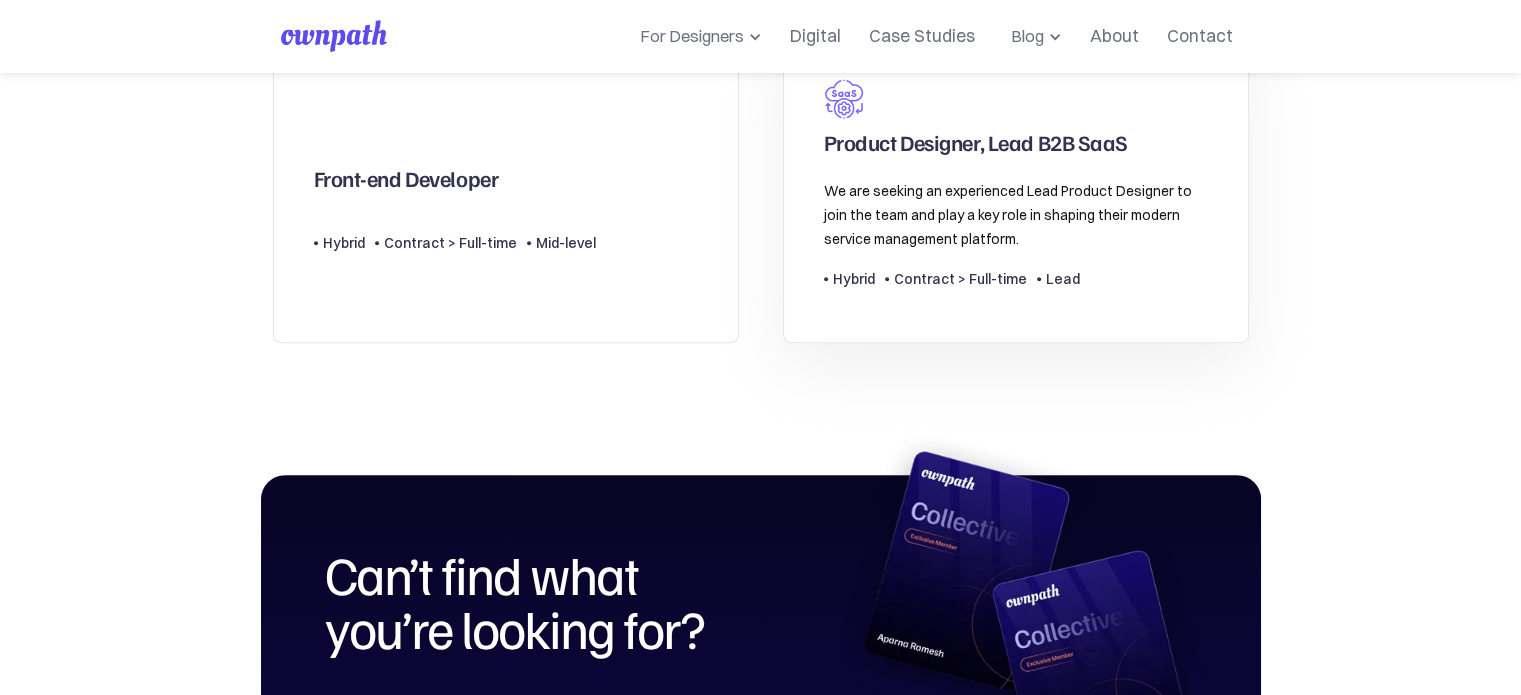 scroll, scrollTop: 757, scrollLeft: 0, axis: vertical 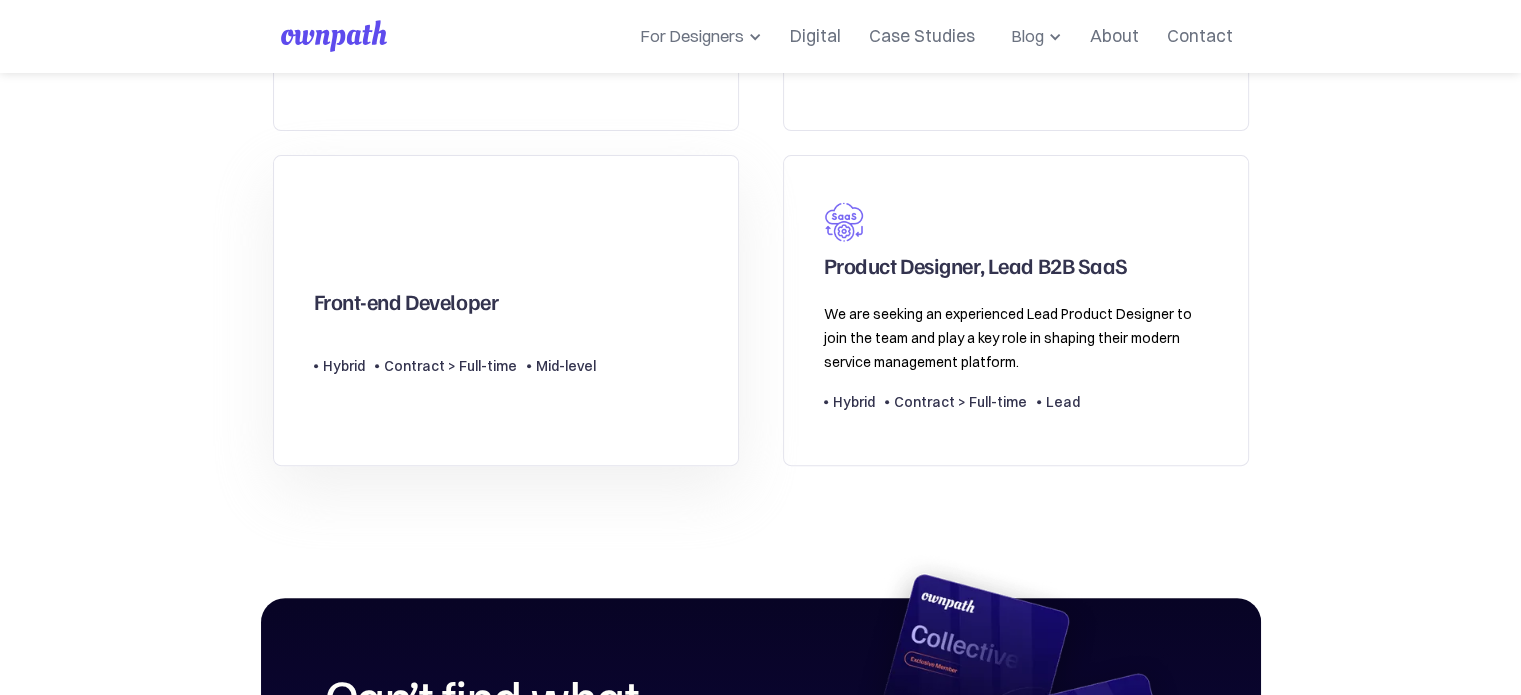 click on "Front-end Developer" at bounding box center [406, 306] 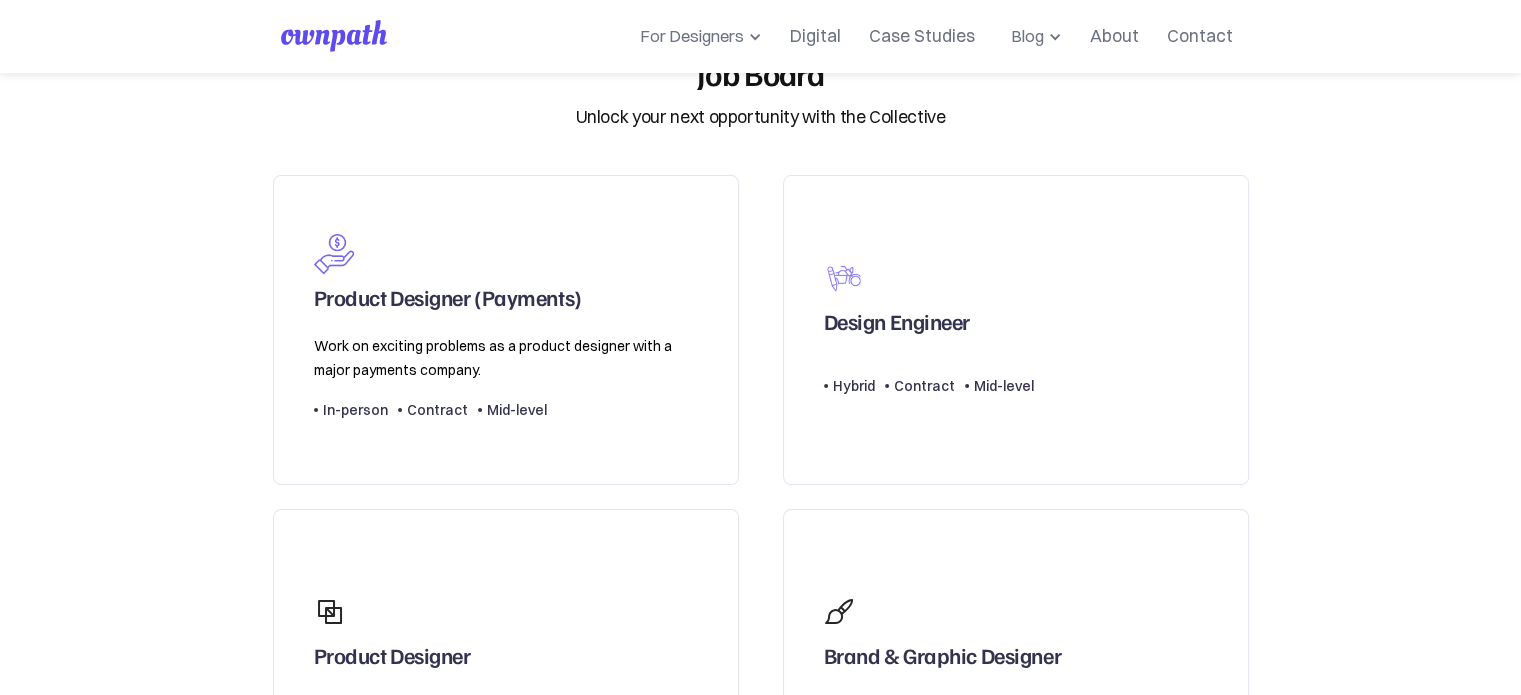 scroll, scrollTop: 0, scrollLeft: 0, axis: both 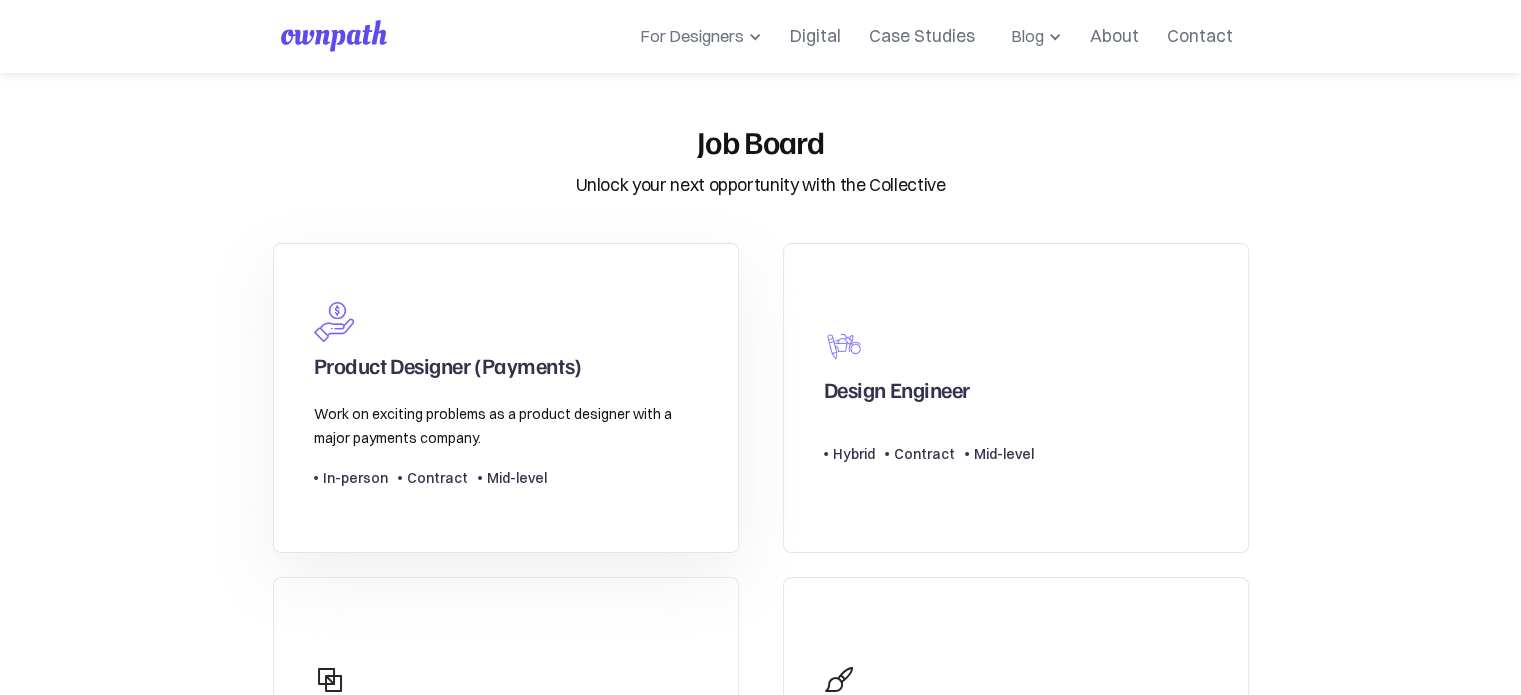click on "Product Designer (Payments)" at bounding box center [506, 340] 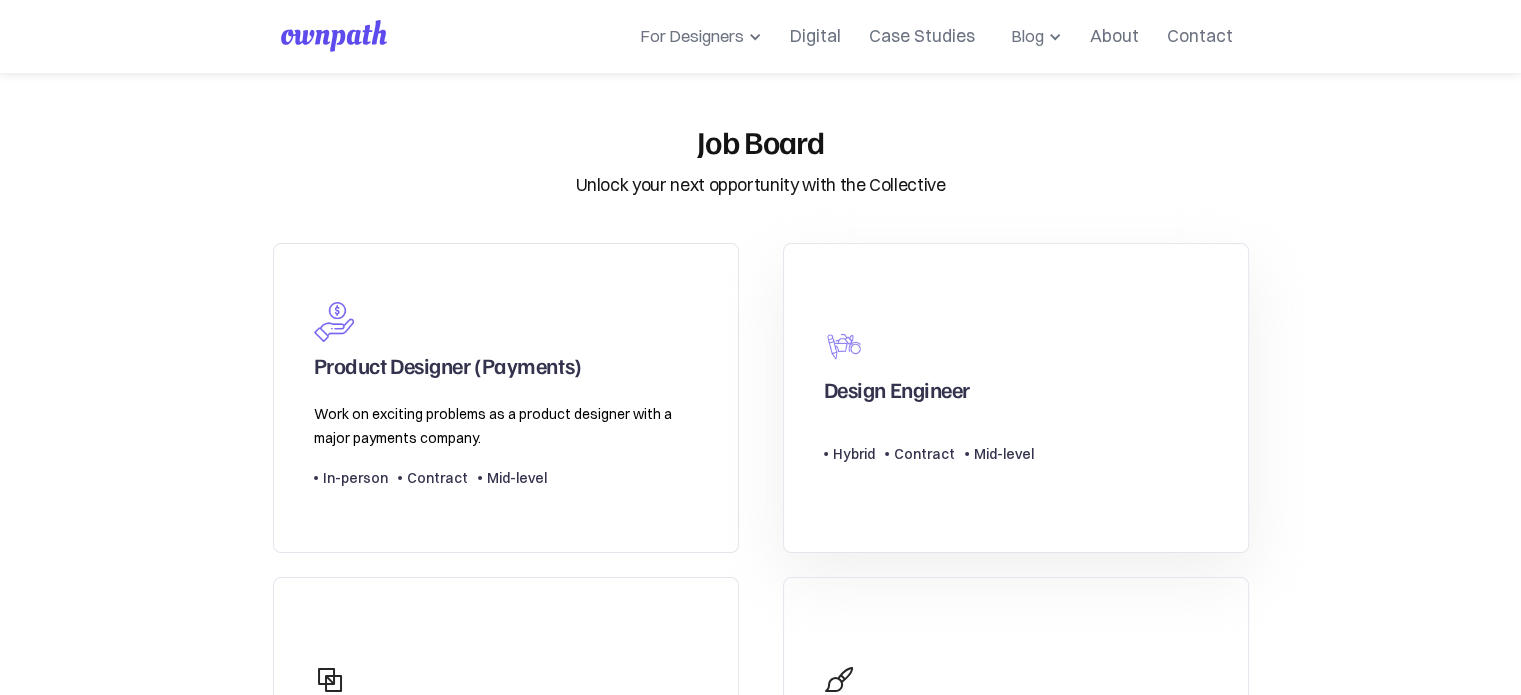 drag, startPoint x: 1067, startPoint y: 351, endPoint x: 958, endPoint y: 379, distance: 112.53888 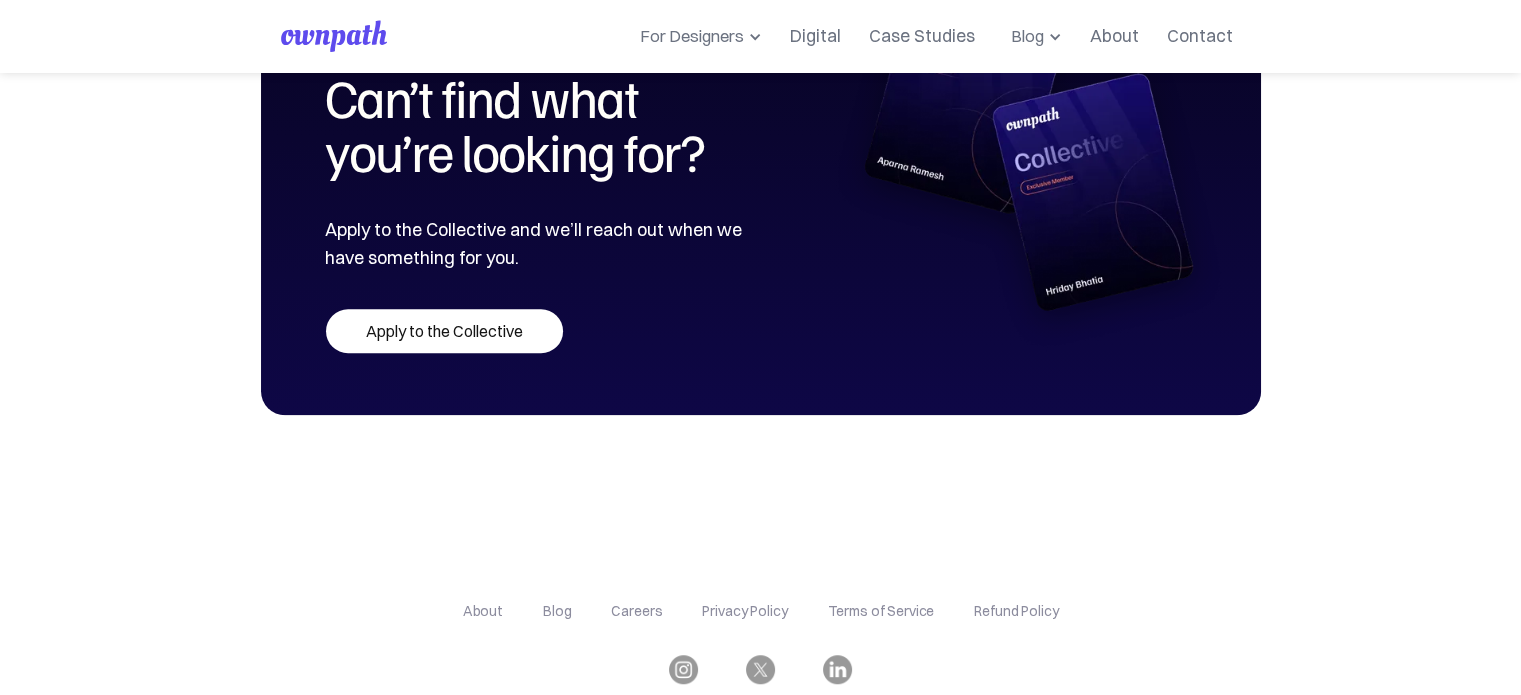 scroll, scrollTop: 1257, scrollLeft: 0, axis: vertical 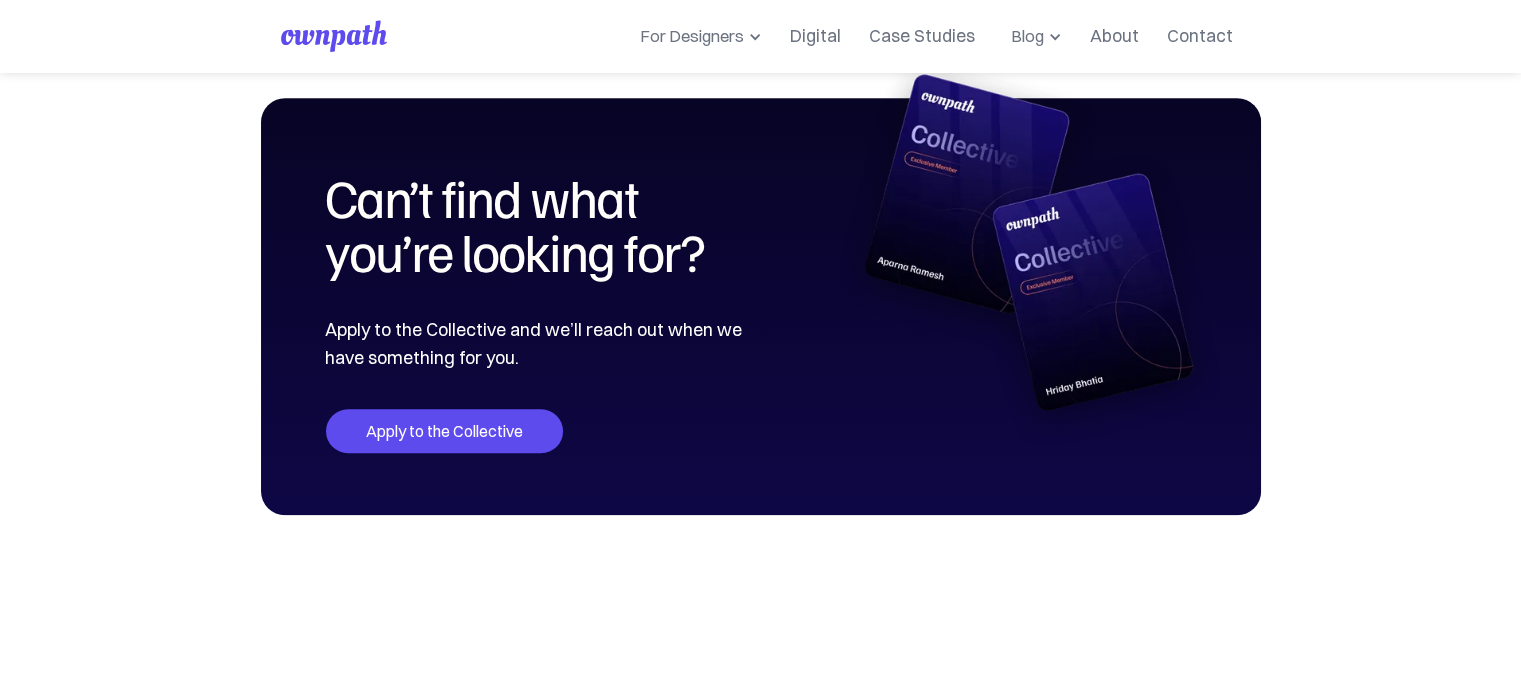 click on "Apply to the Collective" at bounding box center [444, 431] 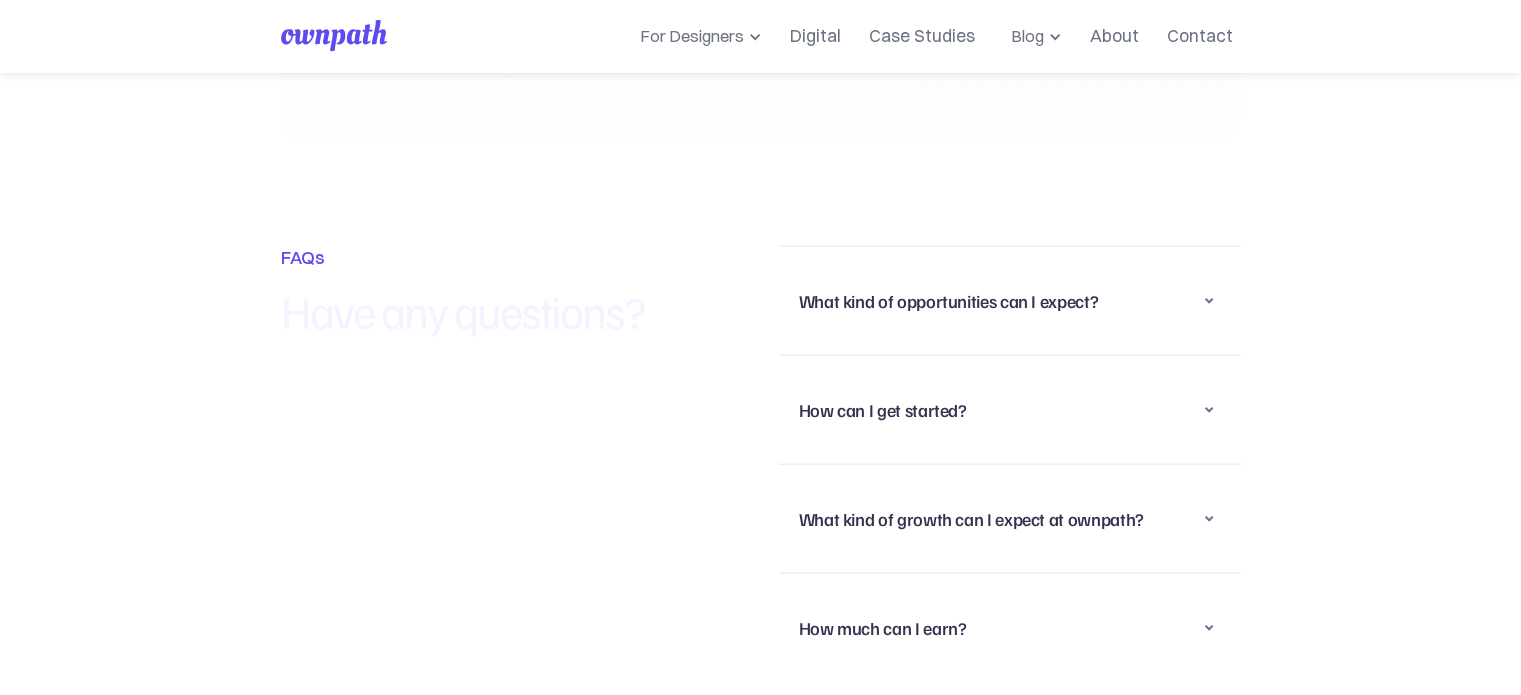 scroll, scrollTop: 4372, scrollLeft: 0, axis: vertical 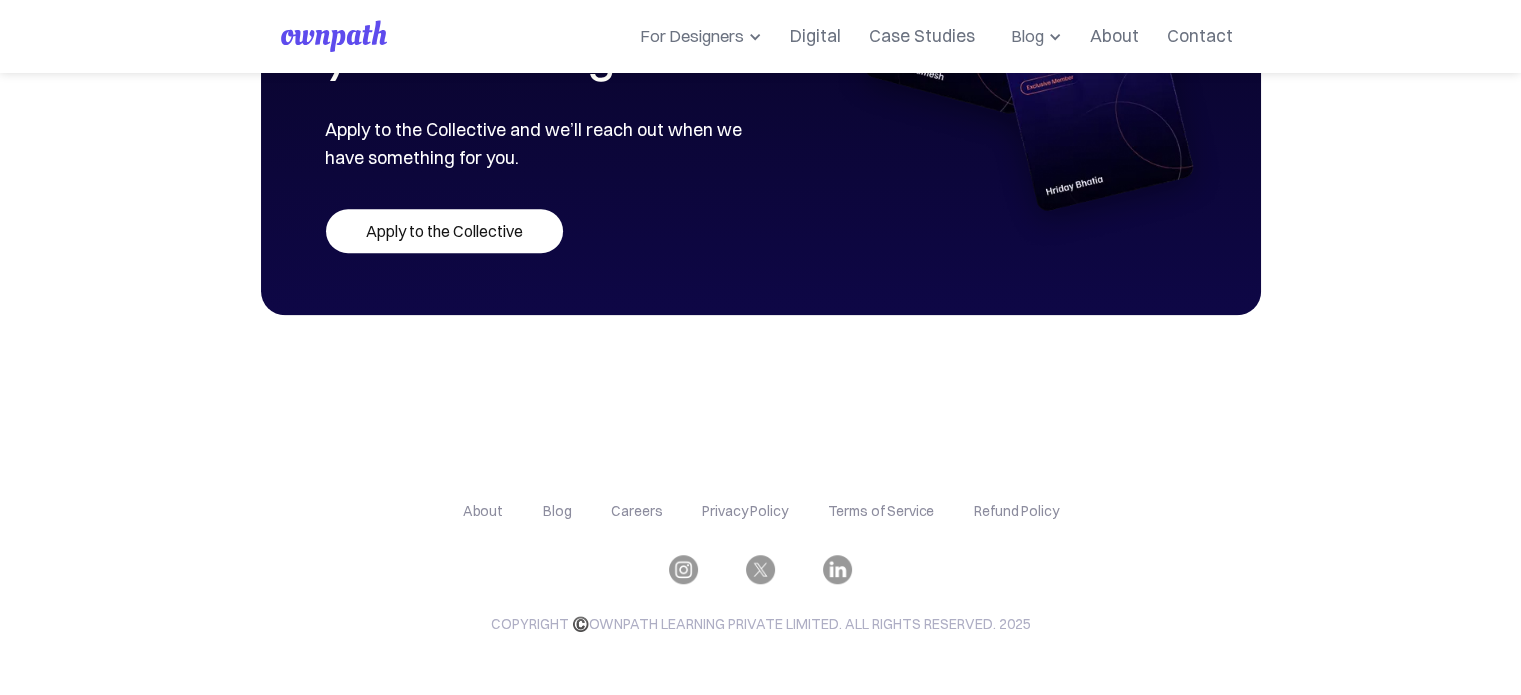 click on "Careers" at bounding box center [636, 511] 